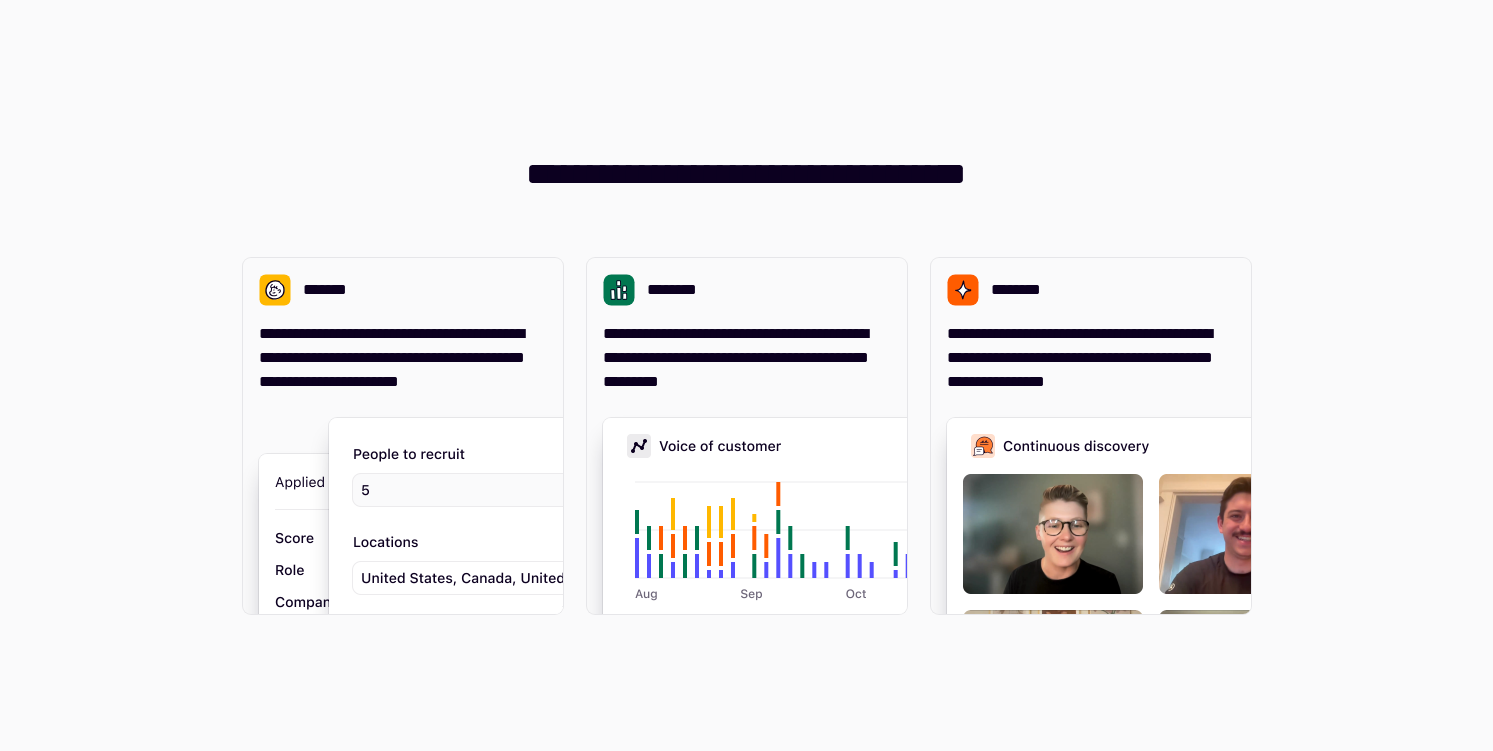 scroll, scrollTop: 0, scrollLeft: 0, axis: both 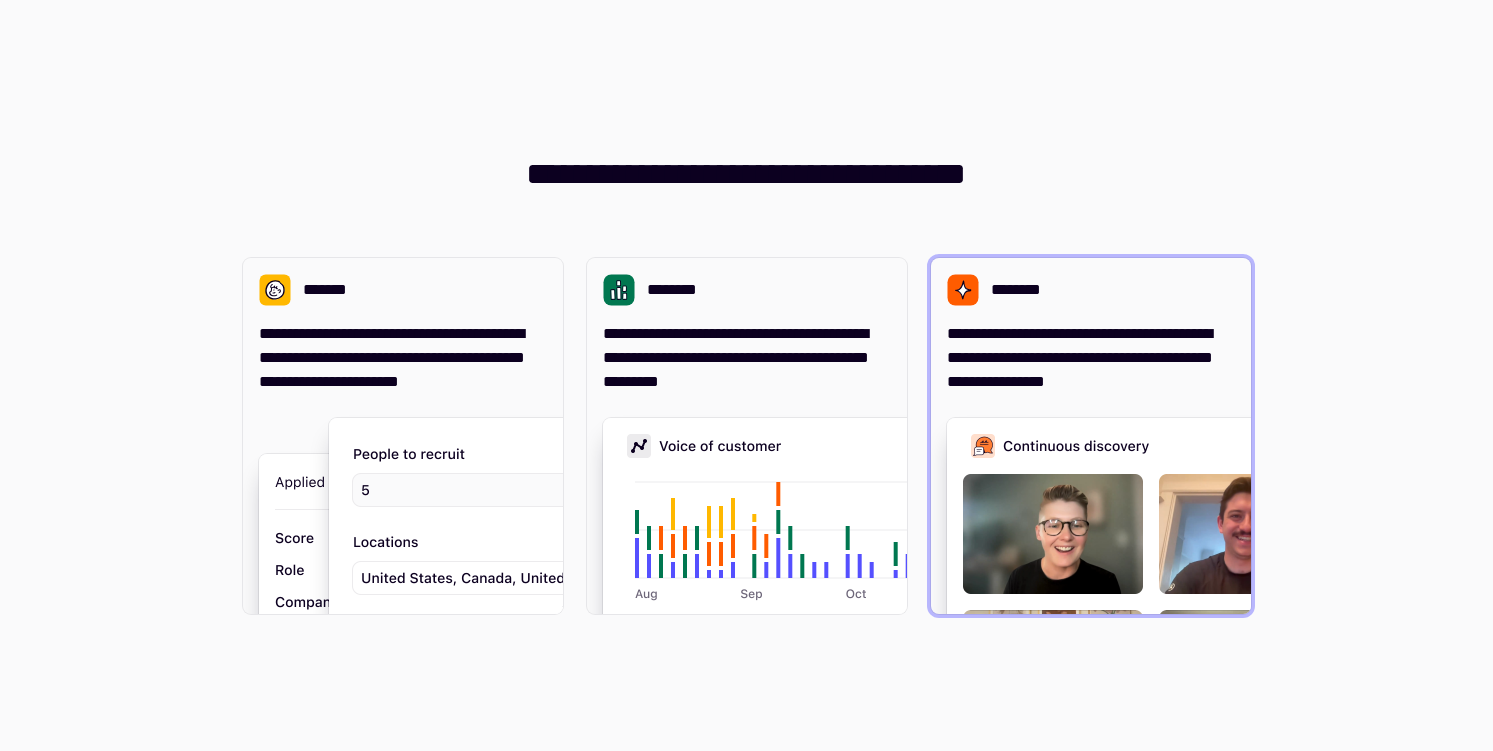 click on "********" at bounding box center (1091, 290) 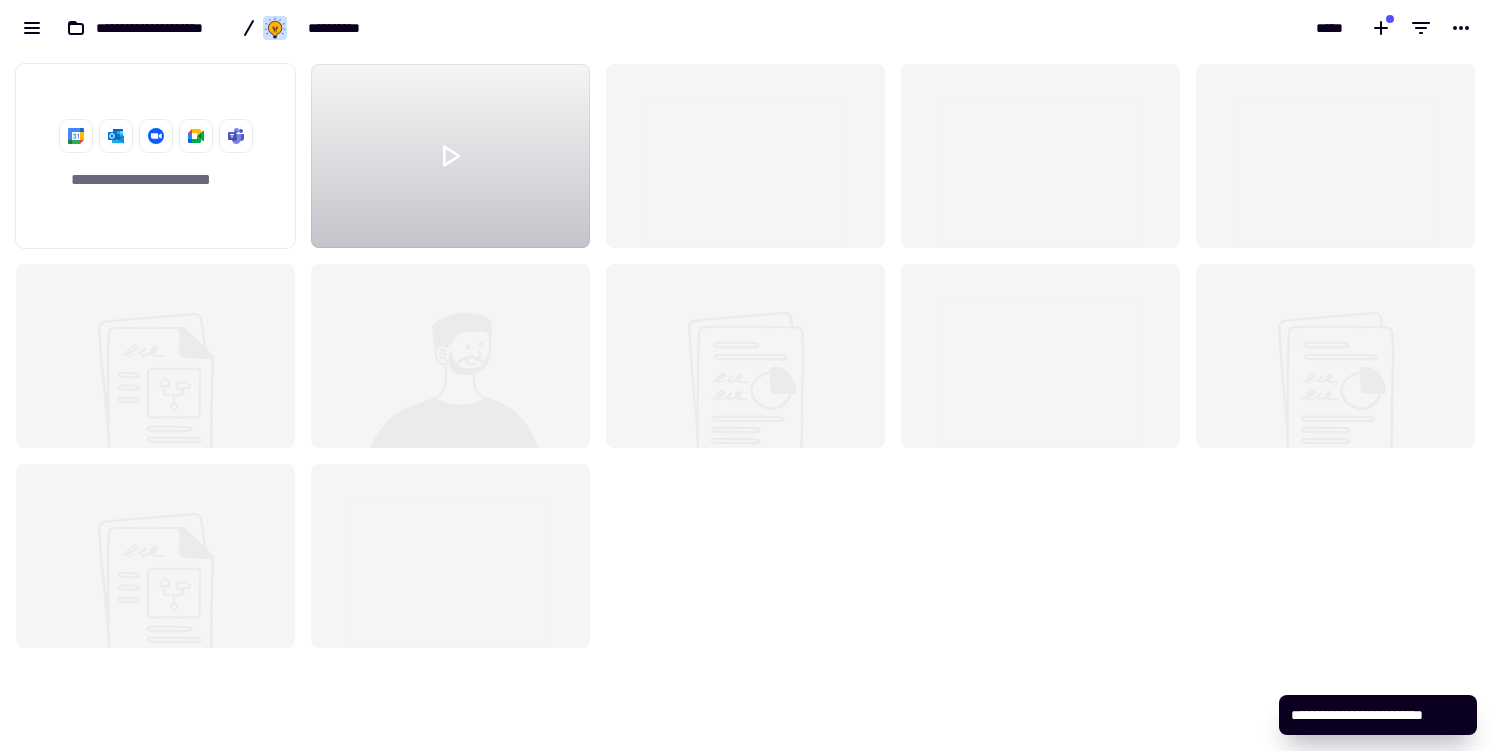 scroll, scrollTop: 1, scrollLeft: 1, axis: both 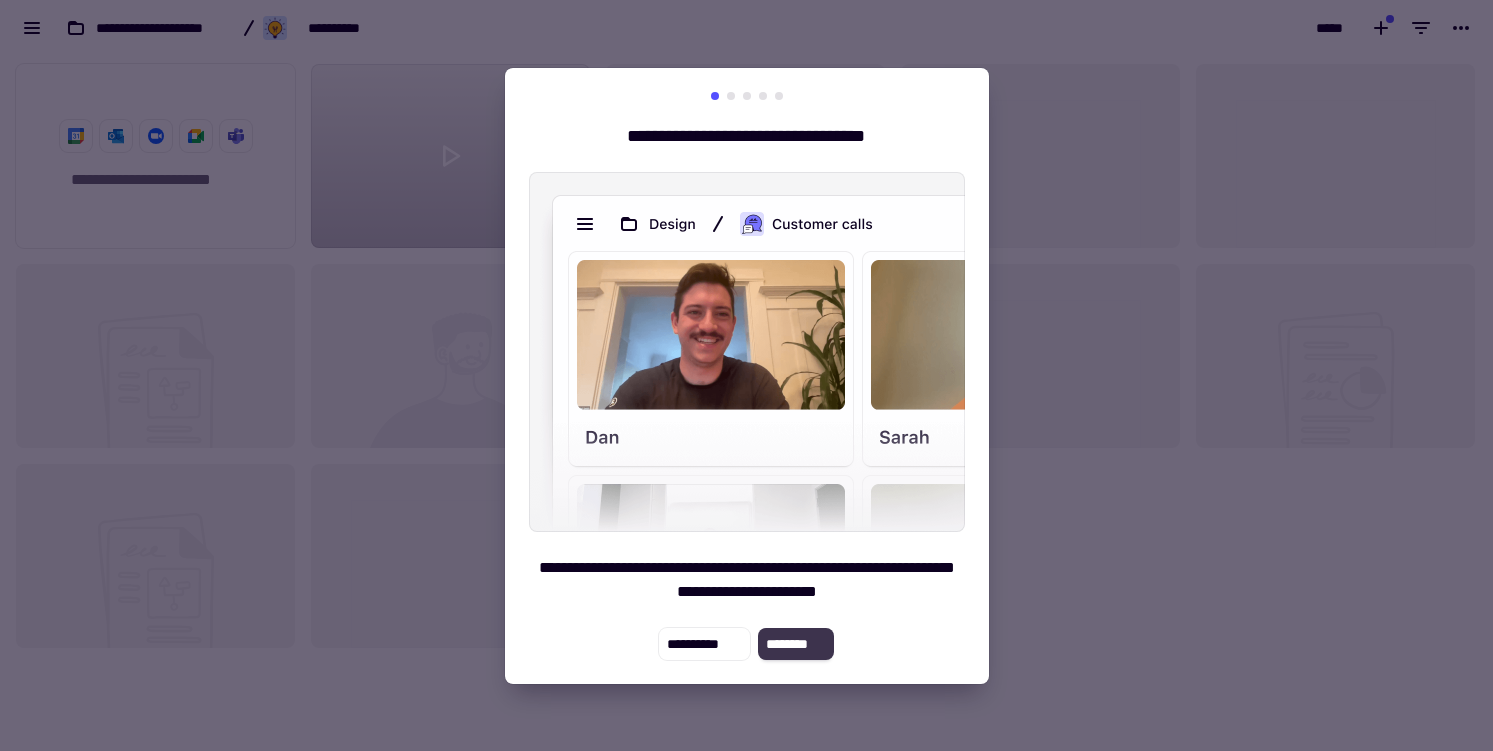 click on "********" 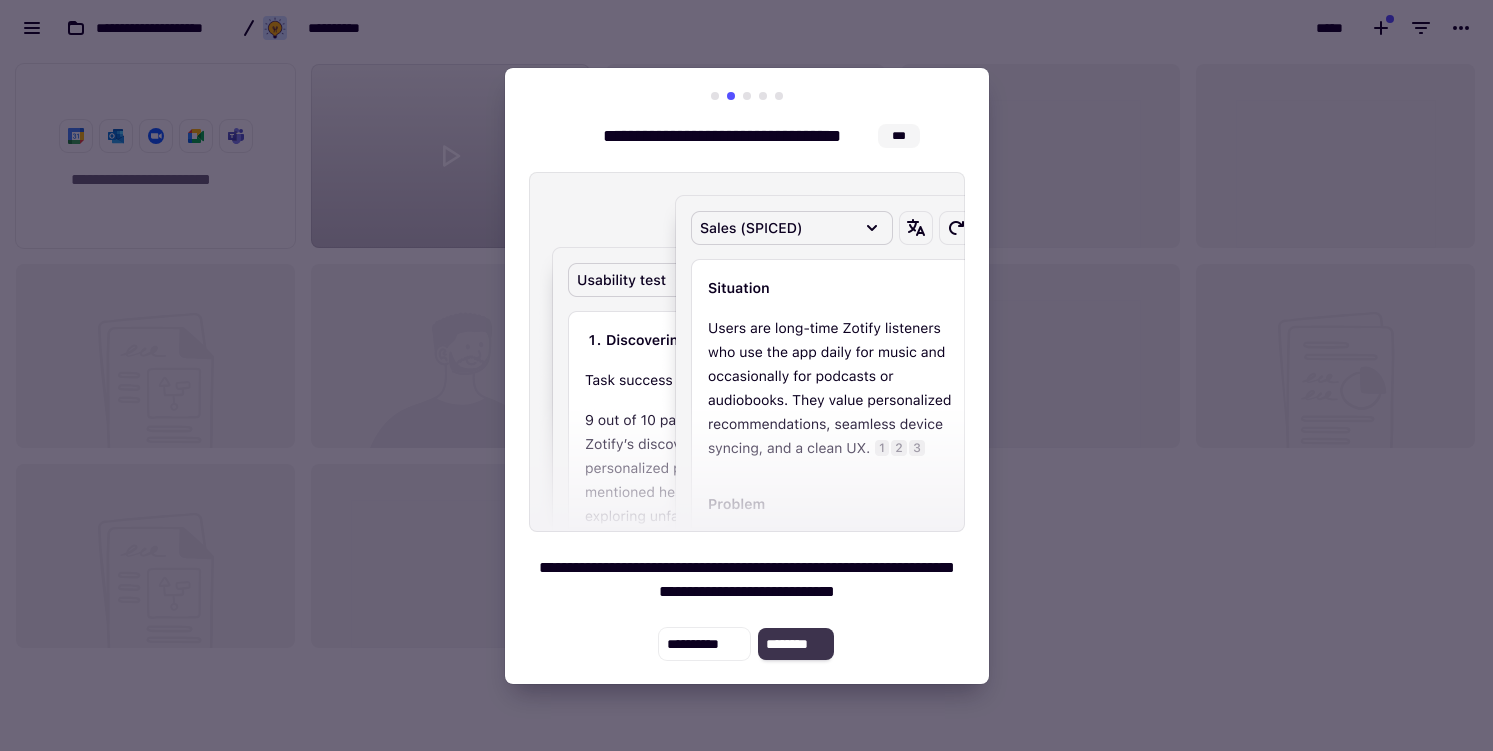 click on "********" 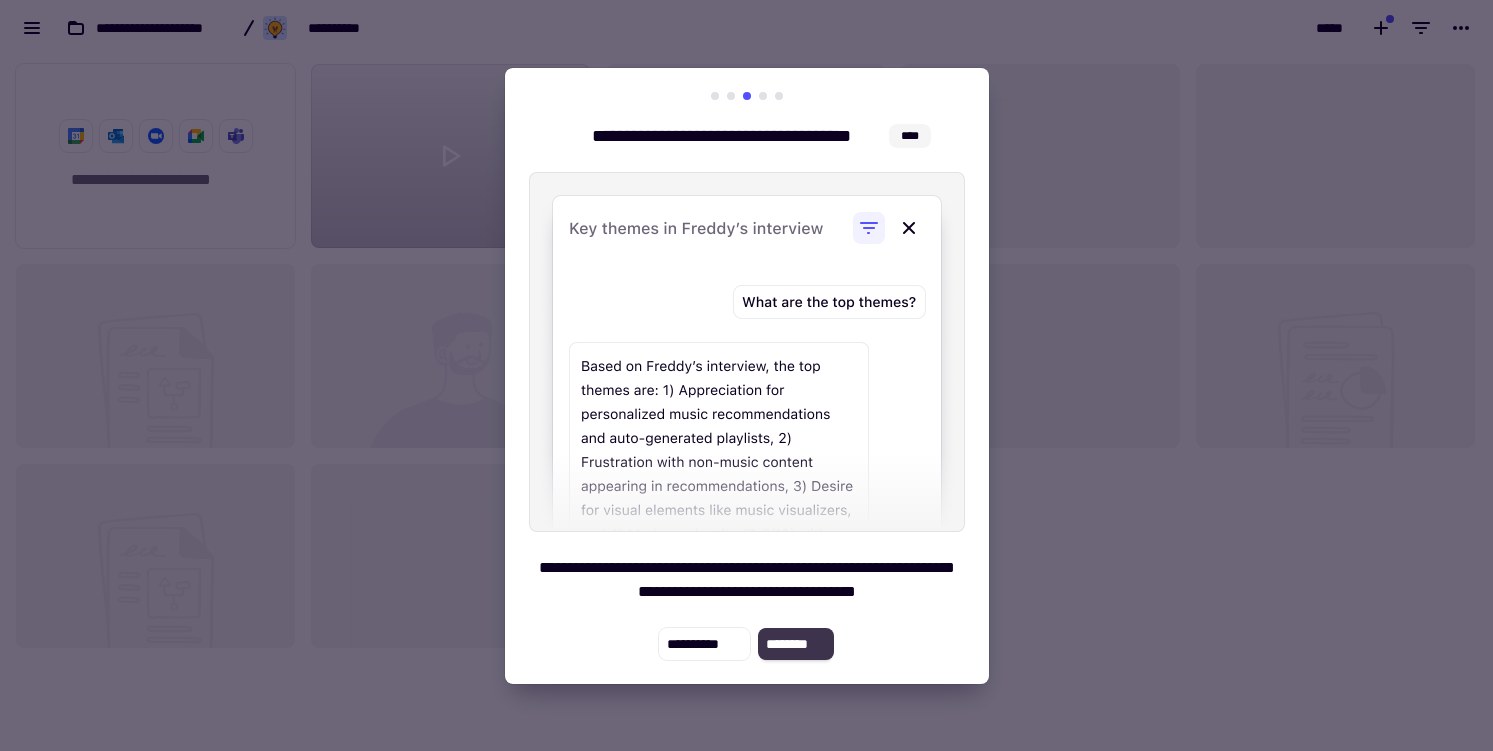 click on "********" 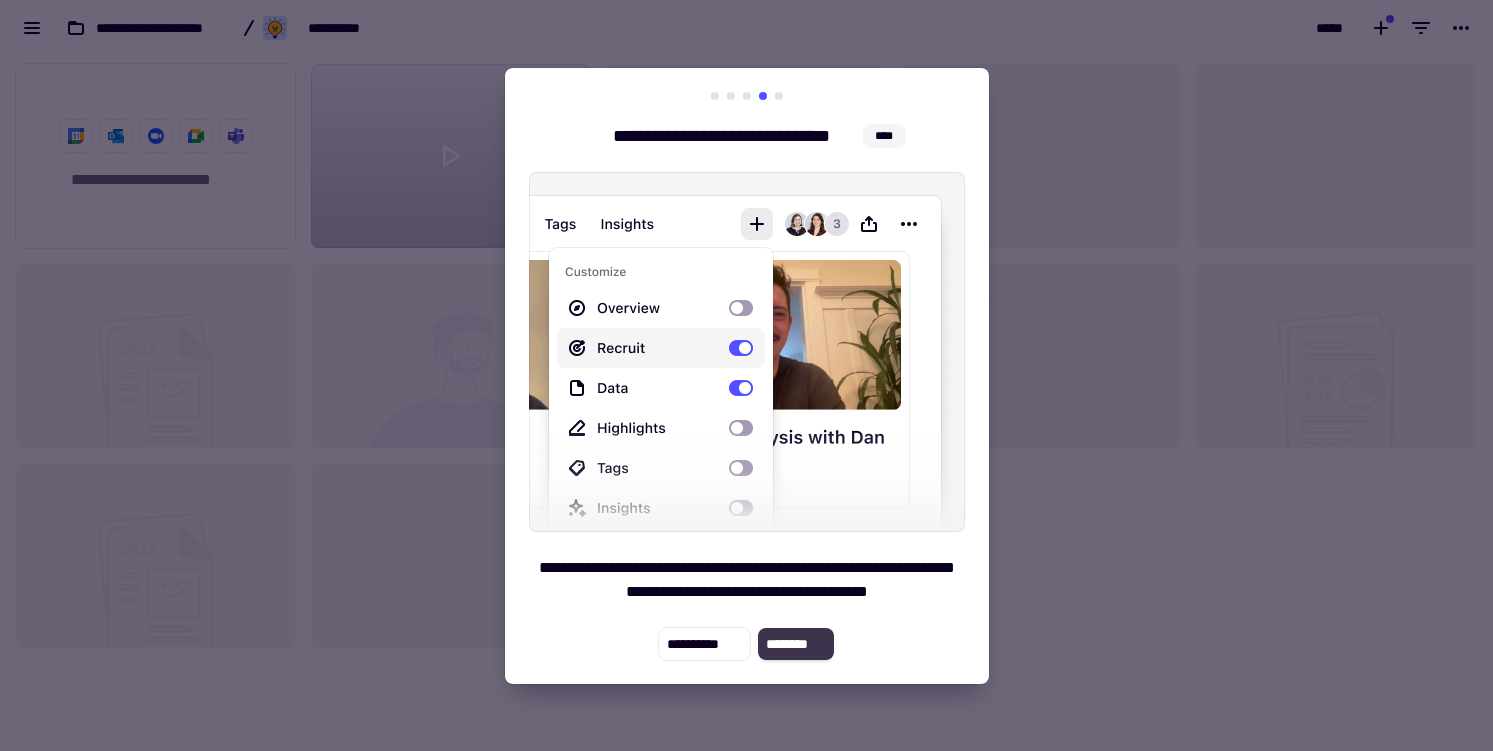 click on "********" 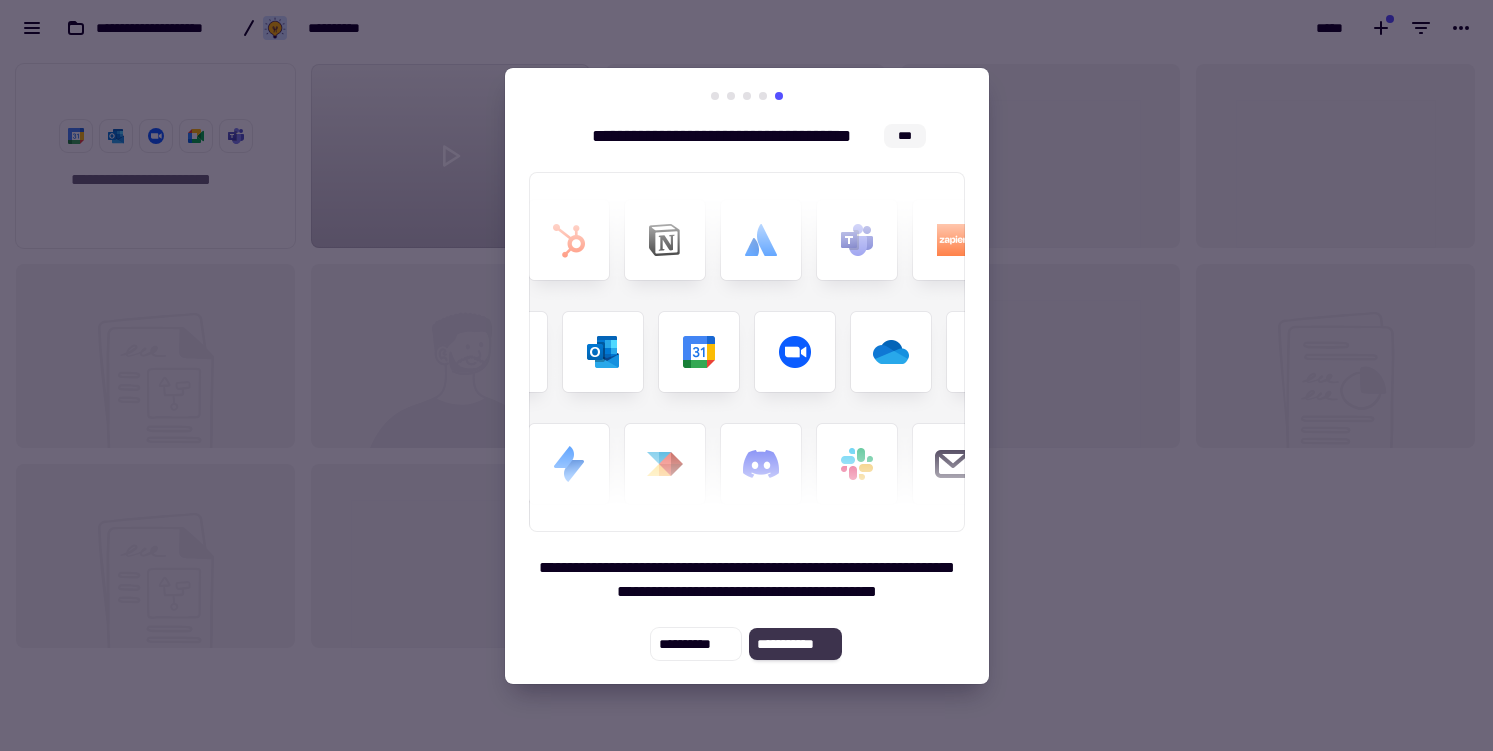 click on "**********" 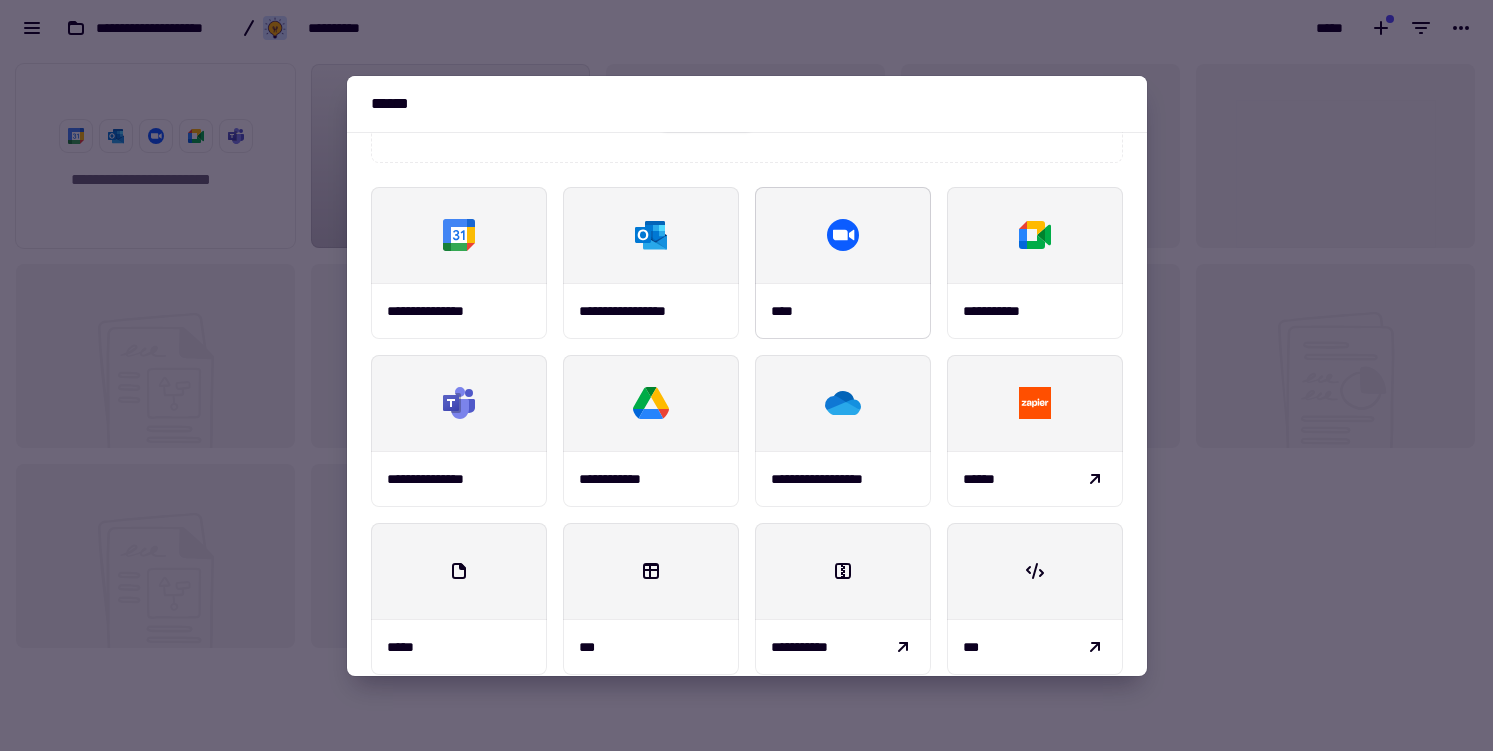 scroll, scrollTop: 213, scrollLeft: 0, axis: vertical 